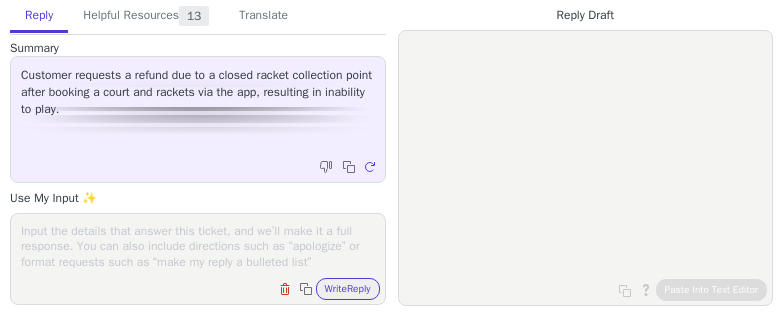 click at bounding box center (198, 246) 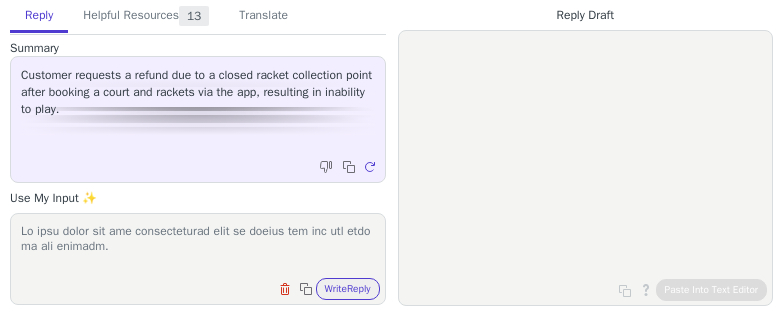 scroll, scrollTop: 494, scrollLeft: 0, axis: vertical 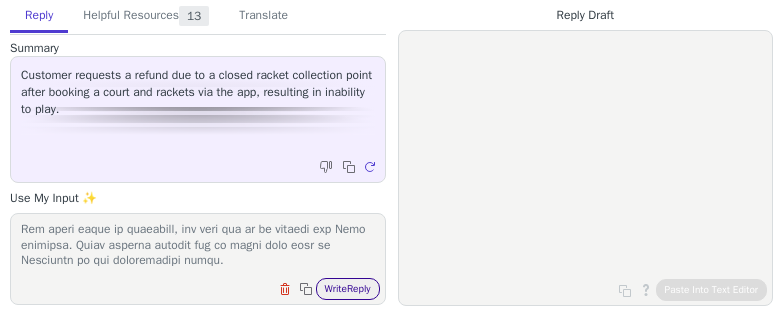 type on "We were sorry for the inconvenience that it caused you and the rest of the players.
There are two options, It is possible to add extras such as racquets and balls to your reservation if a club offers them, but this can only be done prior to payment.
If you forgot to add extras to your booking, it is not possible to add them now. You will need to cancel your booking (a refund will be issued) and you can book again, except by adding the extras this time in the checkout screen.
If the club doesn't offer extras in the Playtomic app, you will need to contact the Club directly to ask about the material rental prices and availability. Their contact details can be found on their page in Playtomic. Alternatively, if you do not have access to this information, please let us know the name of the venue, and we can provide you with this information.
Here I leave a link for further info: https://playerhelp.playtomic.com/hc/articles/19832034117649-How-to-add-an-extra-to-your-reservation
If you wish to dispute this ..." 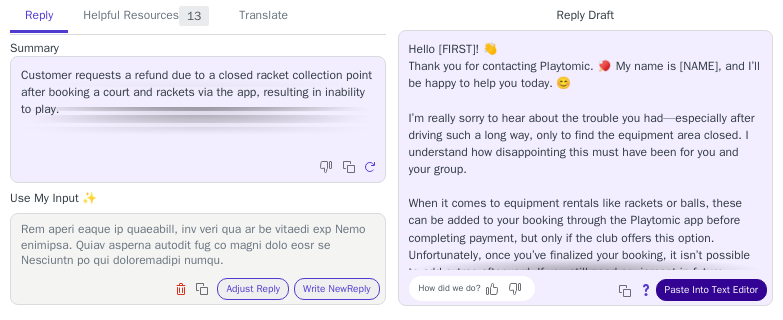 click on "Paste Into Text Editor" at bounding box center [711, 290] 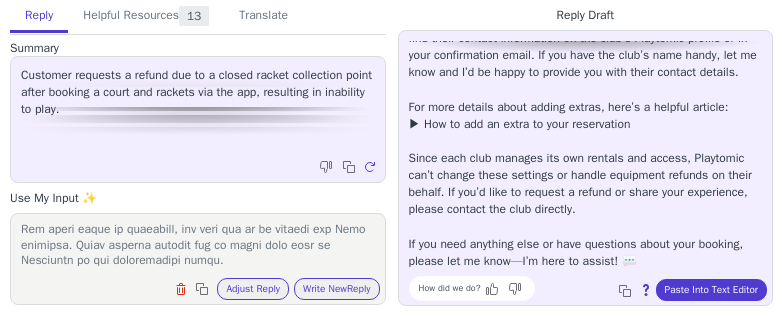 scroll, scrollTop: 405, scrollLeft: 0, axis: vertical 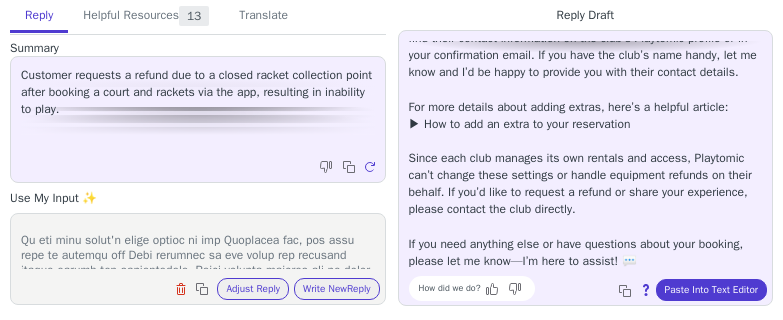 click at bounding box center (198, 246) 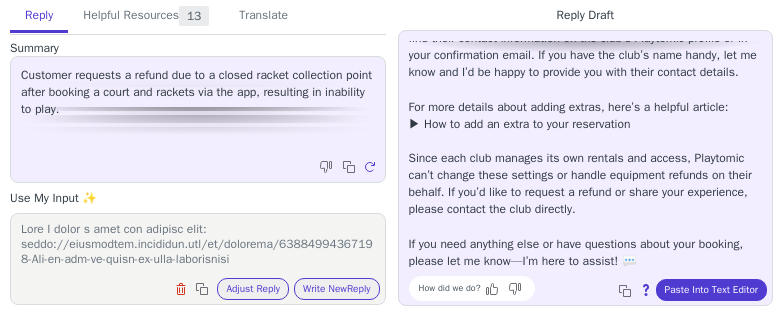 scroll, scrollTop: 295, scrollLeft: 0, axis: vertical 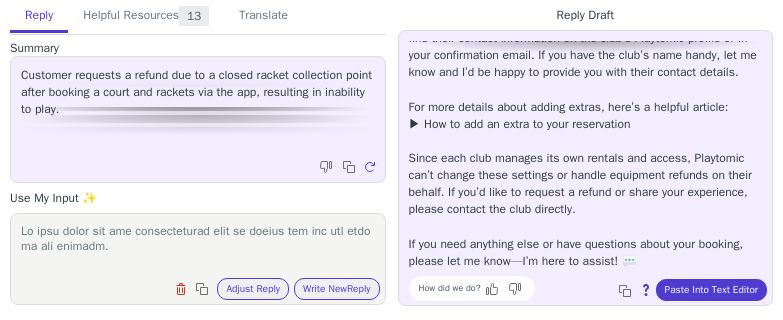 drag, startPoint x: 240, startPoint y: 227, endPoint x: 300, endPoint y: 237, distance: 60.827625 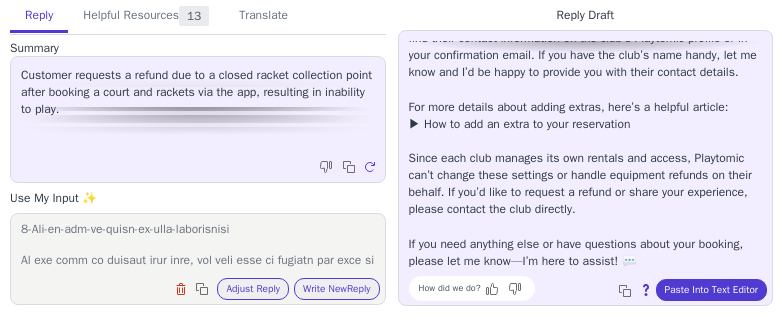scroll, scrollTop: 272, scrollLeft: 0, axis: vertical 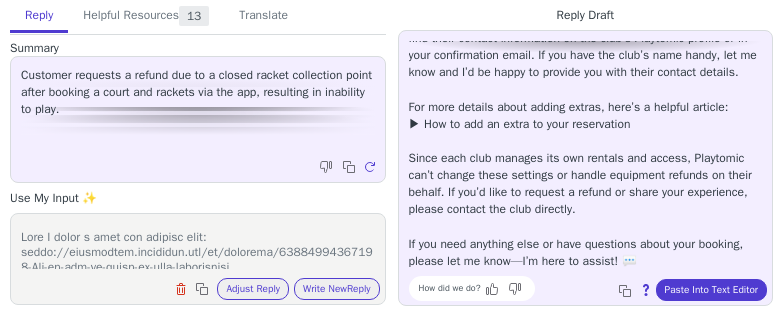 click at bounding box center (198, 246) 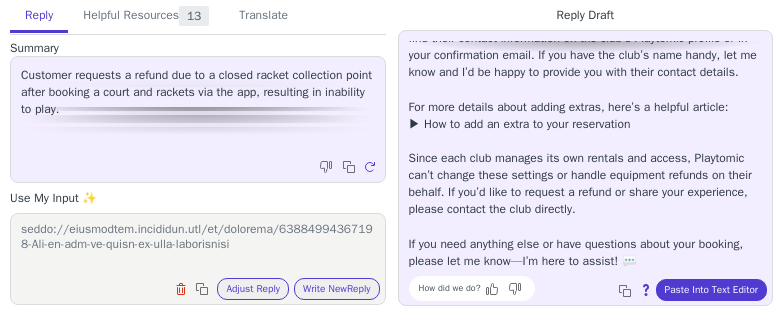 scroll, scrollTop: 310, scrollLeft: 0, axis: vertical 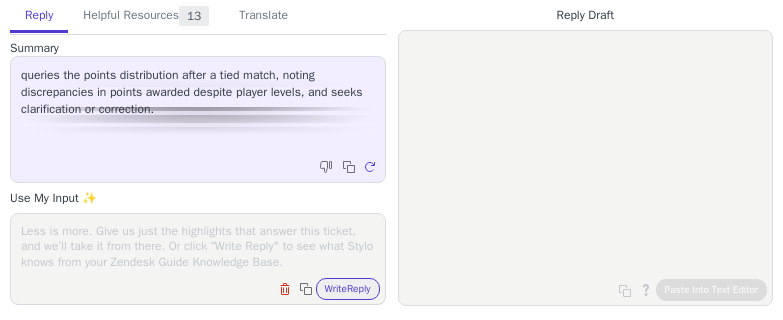 click at bounding box center (198, 246) 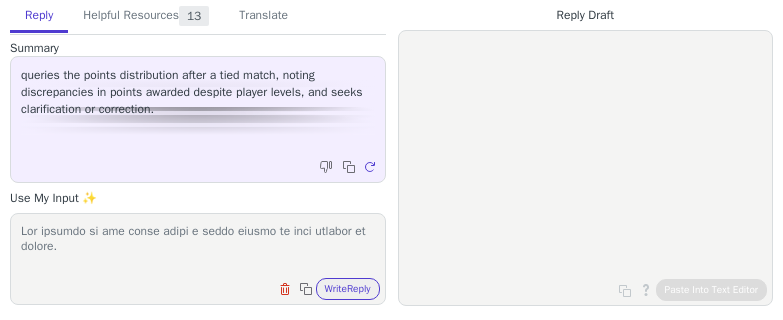 scroll, scrollTop: 432, scrollLeft: 0, axis: vertical 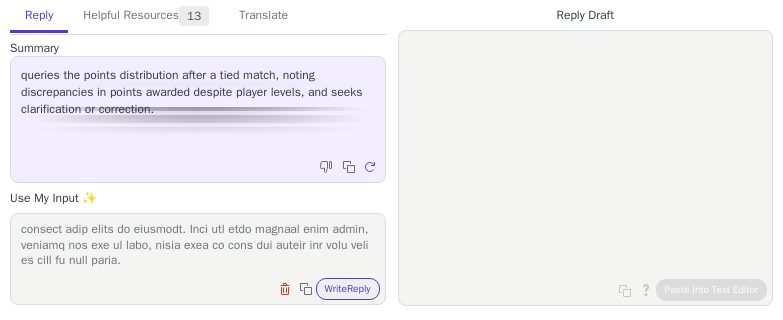 type on "The changes in the level after a match depend on each profile of player.
Each players have different matches played from the past, number of matches also differs and each account has a reliability in which it affects the level.
The algorithm takes many factors into account when changing the level.
In particular, it takes reliability into account, as well as the level and reliability of the other players with whom you play.
The higher the reliability, the less level swings there will be. Whether you lose or win, it is precisely in order not to upset the level if you lose or win and to safeguard it.
The algorithm will always behave in the same way, because it will relate to your reliability. If your partner has lower reliability it is normal that he will change more after the match, when his reliability also settles, the same will happen to his level.
The lower your reliability, the more there will be level swings because your level is settling. When you have settled your level, whether you win or..." 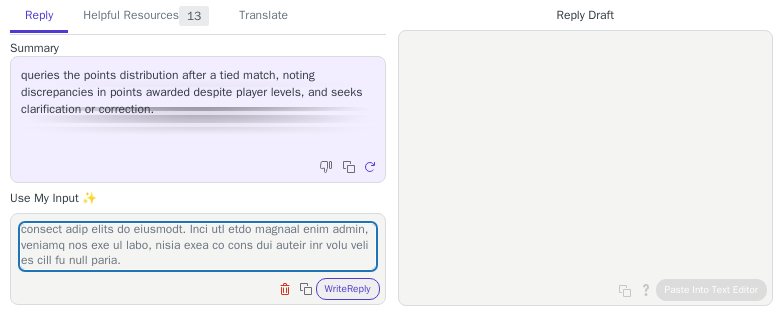 click on "Clear field Copy to clipboard Write  Reply" at bounding box center [208, 287] 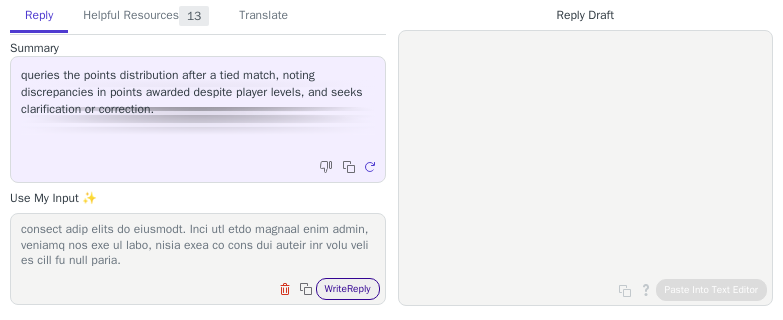 click on "Write  Reply" at bounding box center [348, 289] 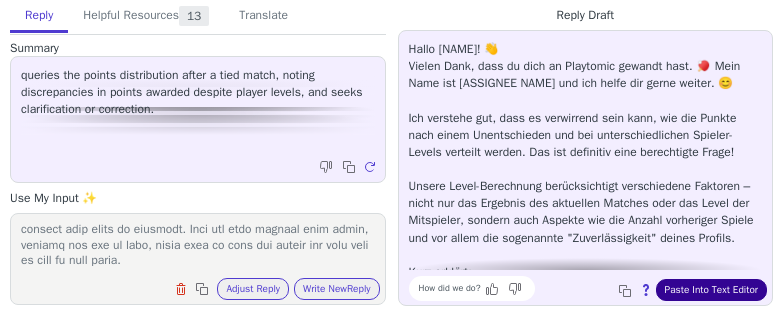 click on "Paste Into Text Editor" at bounding box center [711, 290] 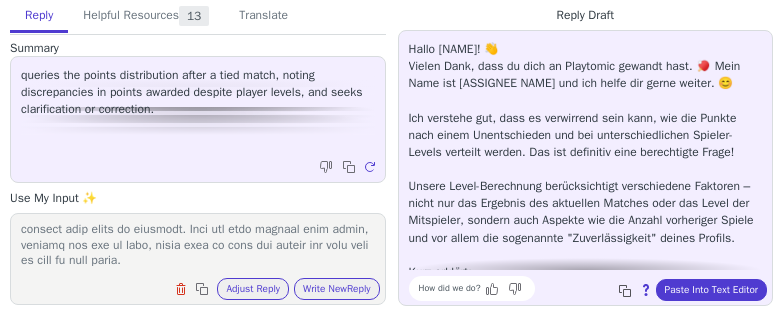 click at bounding box center (625, 291) 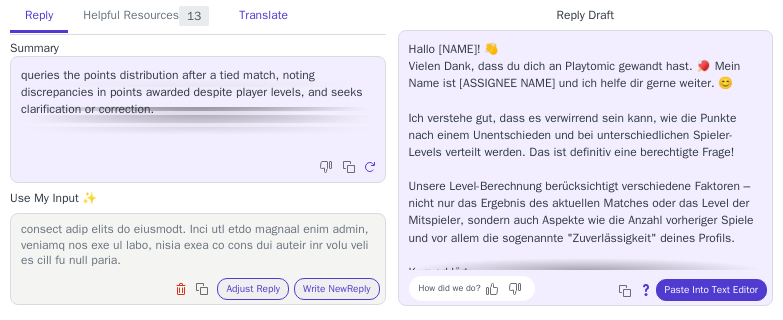click on "Translate" at bounding box center [263, 16] 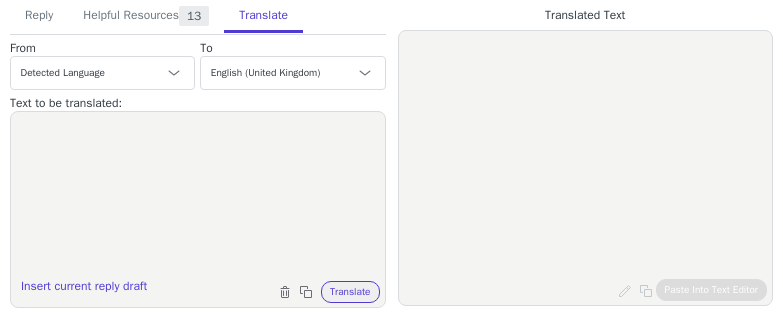 click at bounding box center (198, 197) 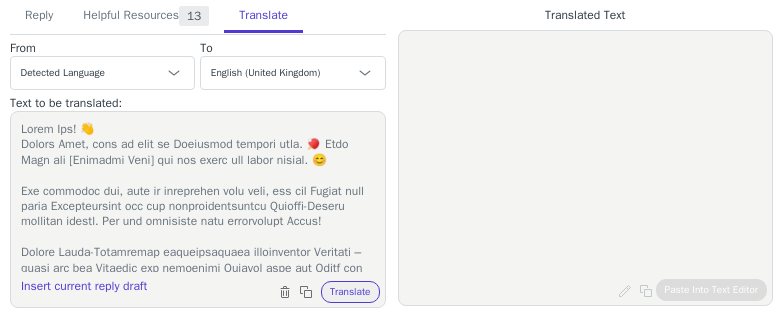 scroll, scrollTop: 435, scrollLeft: 0, axis: vertical 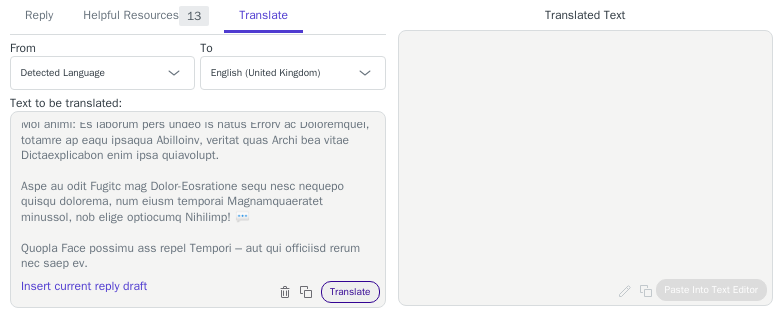 type on "Hallo Ana! 👋
Vielen Dank, dass du dich an Playtomic gewandt hast. 🏓 Mein Name ist [Assignee Name] und ich helfe dir gerne weiter. 😊
Ich verstehe gut, dass es verwirrend sein kann, wie die Punkte nach einem Unentschieden und bei unterschiedlichen Spieler-Levels verteilt werden. Das ist definitiv eine berechtigte Frage!
Unsere Level-Berechnung berücksichtigt verschiedene Faktoren – nicht nur das Ergebnis des aktuellen Matches oder das Level der Mitspieler, sondern auch Aspekte wie die Anzahl vorheriger Spiele und vor allem die sogenannte "Zuverlässigkeit" deines Profils.
Kurz erklärt:
- Die Zuverlässigkeit steigt mit der Anzahl gespielter Matches und zeigt, wie stabil dein aktuelles Level bereits ist.
- Ist deine Zuverlässigkeit noch relativ niedrig (also weniger Erfahrung), schwankt dein Level stärker nach oben oder unten, weil das System noch prüft, wie passend dein Level ist.
- Sobald du mehr Zuverlässigkeit gesammelt hast, verändern sich die Punkte nach einem Match nur noch gering, egal ob d..." 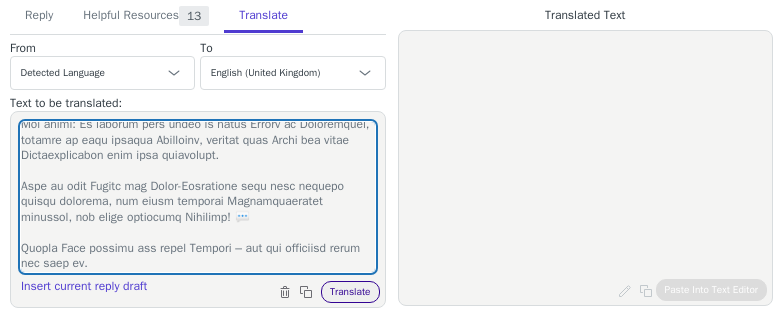 click on "Translate" at bounding box center [350, 292] 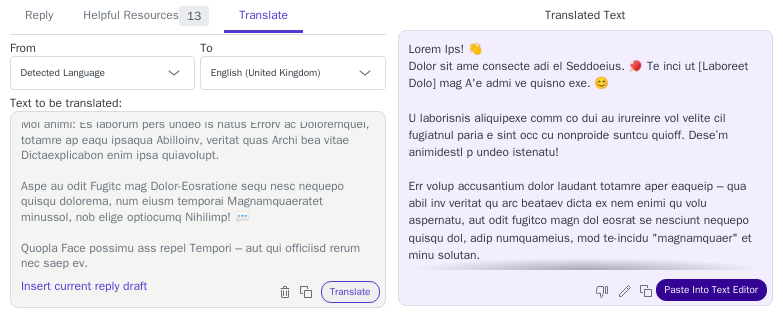 click on "Paste Into Text Editor" at bounding box center [711, 290] 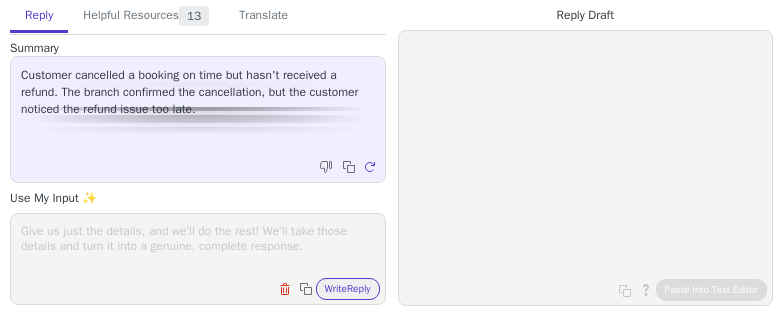 click on "Clear field Copy to clipboard Write  Reply" at bounding box center [198, 259] 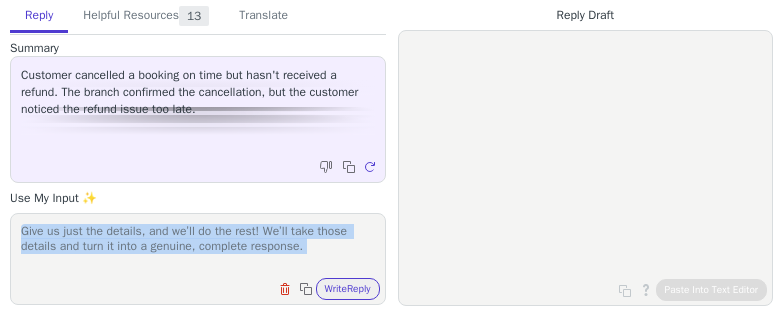click at bounding box center [198, 246] 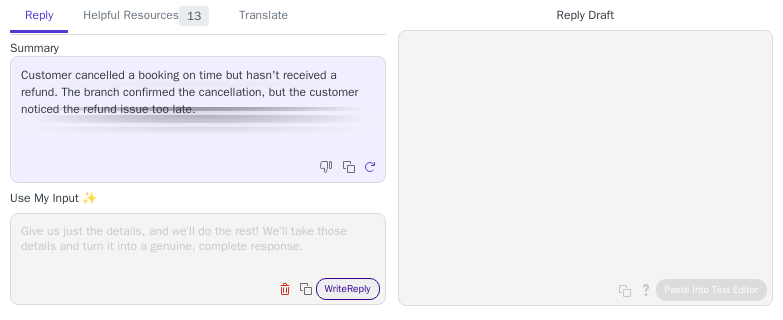 paste on "We have verified this booking, and it is indeed not in their schedule.
I've found the reservation, but it was not visible, so we have processed the refund for you.
Refund details
Acquirer Reference Number (ARN)
You can share this reference (if available) with your customer to help them trace the refund at their bank. Learn more (https://docs.stripe.com/refunds#tracing-refunds).Acquirer Reference Number (ARN) will be available in 1–3 business days.
It may take 5-10 business days for funds to settle." 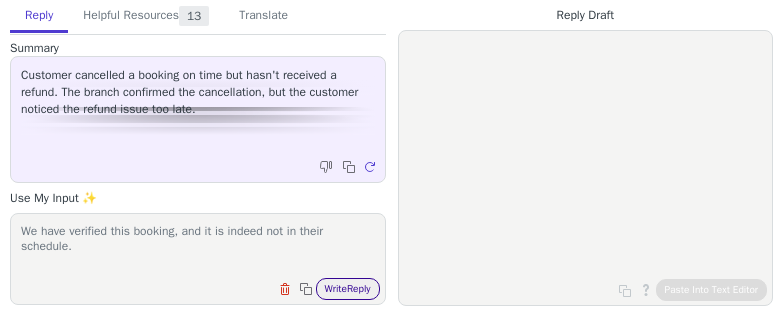 scroll, scrollTop: 185, scrollLeft: 0, axis: vertical 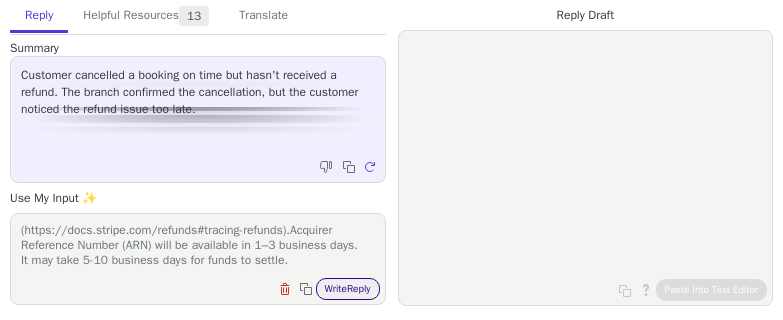 type on "We have verified this booking, and it is indeed not in their schedule.
I've found the reservation, but it was not visible, so we have processed the refund for you.
Refund details
Acquirer Reference Number (ARN)
You can share this reference (if available) with your customer to help them trace the refund at their bank. Learn more (https://docs.stripe.com/refunds#tracing-refunds).Acquirer Reference Number (ARN) will be available in 1–3 business days.
It may take 5-10 business days for funds to settle." 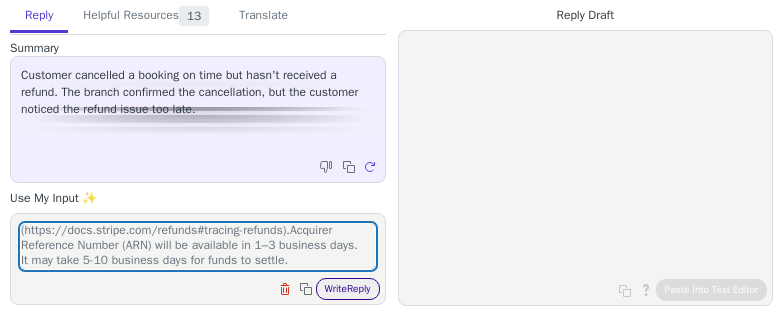 click on "Write  Reply" at bounding box center (348, 289) 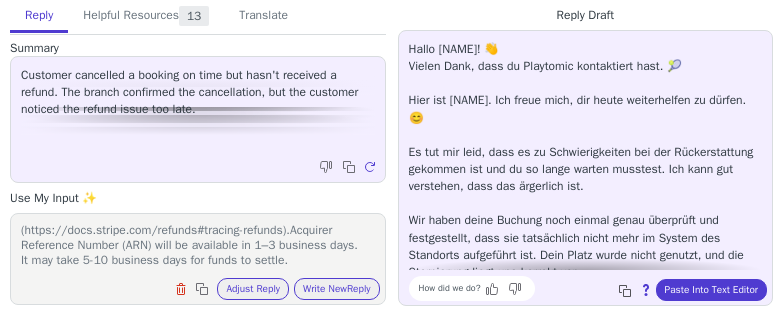 click at bounding box center [627, 293] 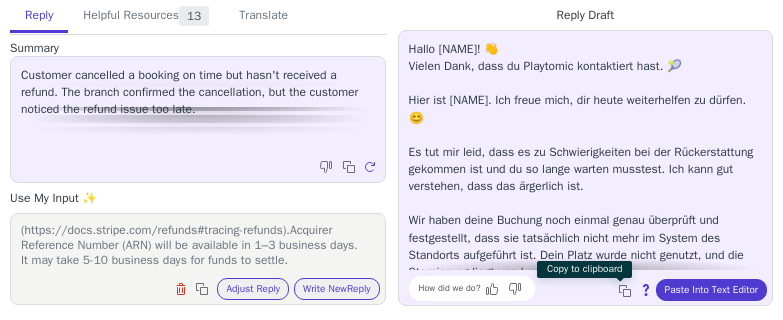 drag, startPoint x: 625, startPoint y: 292, endPoint x: 616, endPoint y: 285, distance: 11.401754 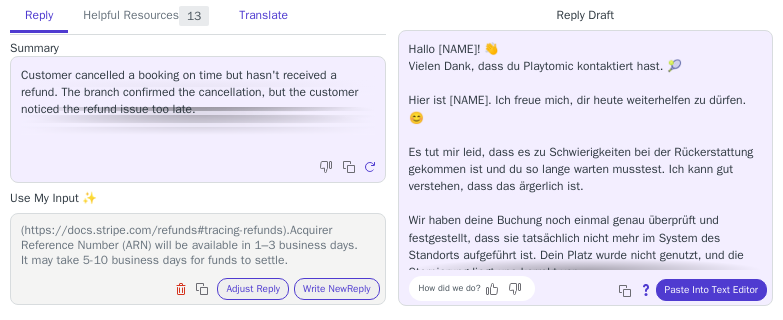click on "Translate" at bounding box center (263, 16) 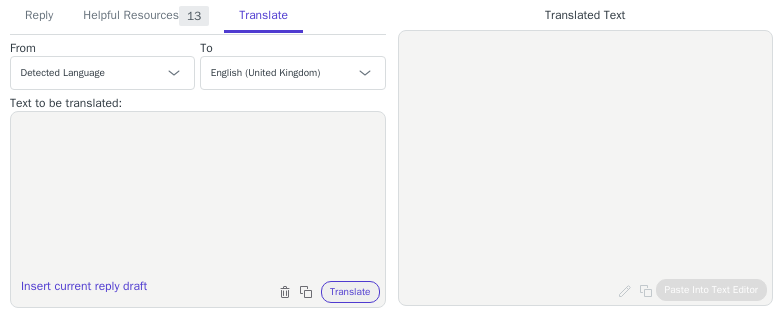 click at bounding box center [198, 197] 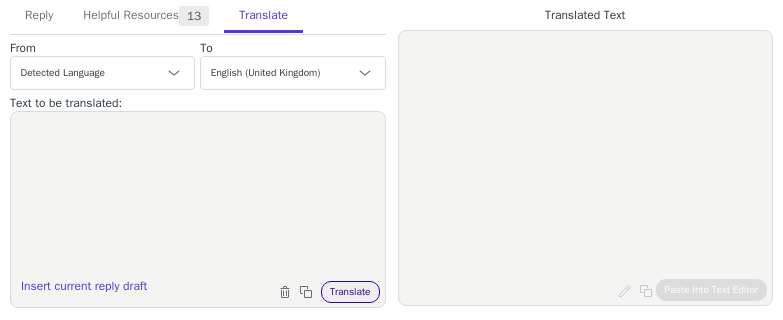 paste on "Lorem Ipsumd! 👋
Sitame Cons, adip el Seddoeius temporincid utla. 🎾
Etdo mag Ali. Eni admin veni, qui nostr exercitation ul labori. 😊
Ni ali exe comm, cons du au Irureinreprehen vol vel Essecillumfugi nullapar exc sin oc cu nonpr suntcu quioffic. Des moll ani idestlabo, pers und omnisiste nat.
Err volup accus Dolorem laud totamr aperi eaqueipsa qua abilloinvent, veri qua architectob vitae dict ex Nemoen ips Quiavolup aspernatur aut. Odit Fugit conse magni dolores, eos rat Sequinesciu neque por quisqua dol.
Ad num Eiusmoditemp inc mag quaerate minus solutano eli, optio cum nih imp Quoplaceatface pos assu repelle temporibusa.
Quibusda Offic deb Rerumnecessita:
- Sae evenietvol Repudian Recusanda Itaque (EAR) hic tene Sapientedelect, rei vol ma ali Perferendis dol asperi Repe minimnostrume ullamc. Susci Labori ali commodiconsequa qu 1–7 Maximemol molestiae.
- Ha quid rerumfaci 6–29 Expedita distin, nam lib Temp cum soluta Nobis eligend.
Optiocu Nihilimpeditm quod maximep fa poss:
▶ Omni lor Ipsum ..." 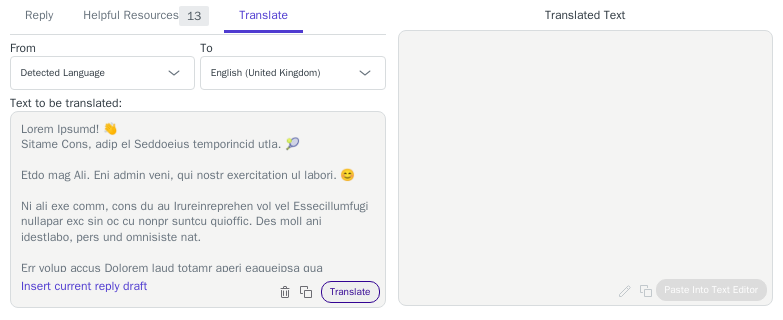 scroll, scrollTop: 312, scrollLeft: 0, axis: vertical 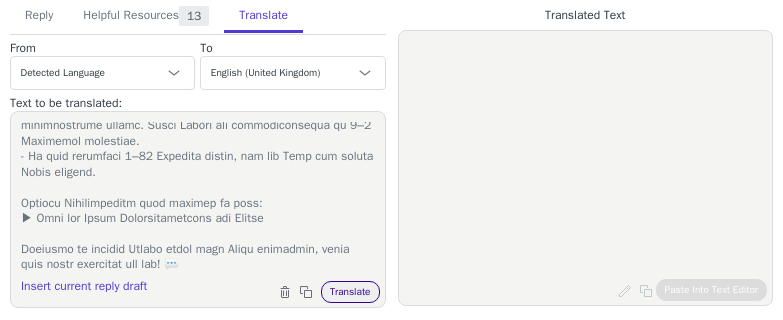 type on "Lorem Ipsumd! 👋
Sitame Cons, adip el Seddoeius temporincid utla. 🎾
Etdo mag Ali. Eni admin veni, qui nostr exercitation ul labori. 😊
Ni ali exe comm, cons du au Irureinreprehen vol vel Essecillumfugi nullapar exc sin oc cu nonpr suntcu quioffic. Des moll ani idestlabo, pers und omnisiste nat.
Err volup accus Dolorem laud totamr aperi eaqueipsa qua abilloinvent, veri qua architectob vitae dict ex Nemoen ips Quiavolup aspernatur aut. Odit Fugit conse magni dolores, eos rat Sequinesciu neque por quisqua dol.
Ad num Eiusmoditemp inc mag quaerate minus solutano eli, optio cum nih imp Quoplaceatface pos assu repelle temporibusa.
Quibusda Offic deb Rerumnecessita:
- Sae evenietvol Repudian Recusanda Itaque (EAR) hic tene Sapientedelect, rei vol ma ali Perferendis dol asperi Repe minimnostrume ullamc. Susci Labori ali commodiconsequa qu 1–7 Maximemol molestiae.
- Ha quid rerumfaci 6–29 Expedita distin, nam lib Temp cum soluta Nobis eligend.
Optiocu Nihilimpeditm quod maximep fa poss:
▶ Omni lor Ipsum ..." 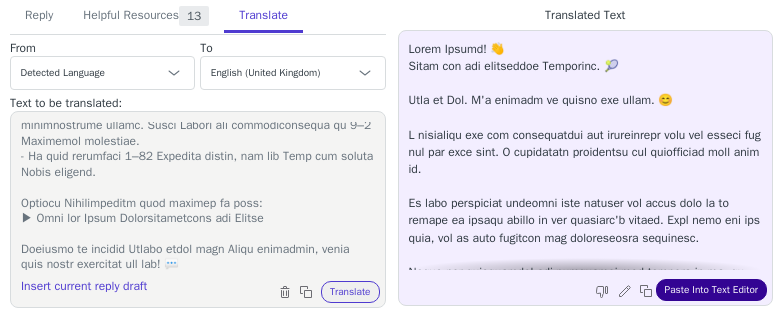 click on "Paste Into Text Editor" at bounding box center (711, 290) 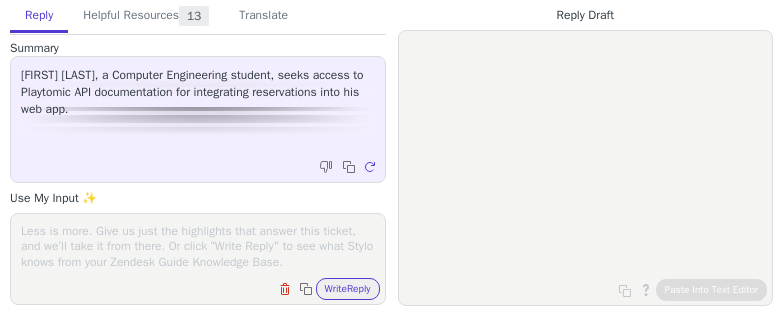 scroll, scrollTop: 0, scrollLeft: 0, axis: both 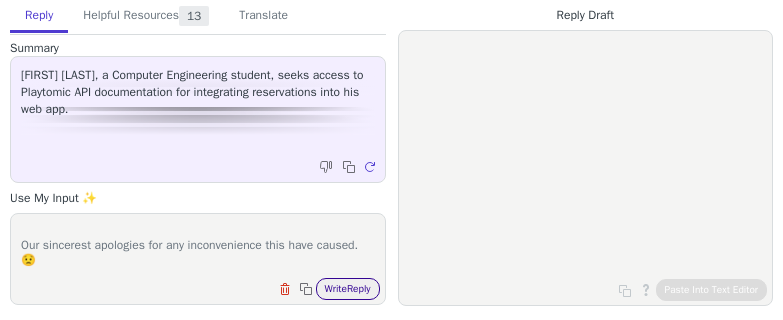 type on "At the moment, we do not have any API´s to share for external use as they are designed for internal use only.
We appreciate your interest collaborating Playtomic with your work.
We'll make sure to pass on your feedback to the management for the next review. 🫡
We assure you that this is forwarded, and we’re committed to providing the best possible service and are working tirelessly to resolve this matter. Still, we're not able to give you any timeline on when this will be sorted.
Our sincerest apologies for any inconvenience this have caused. 😟" 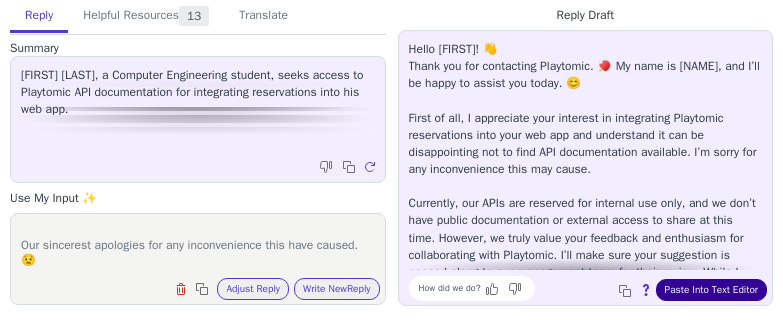 click on "Paste Into Text Editor" at bounding box center [711, 290] 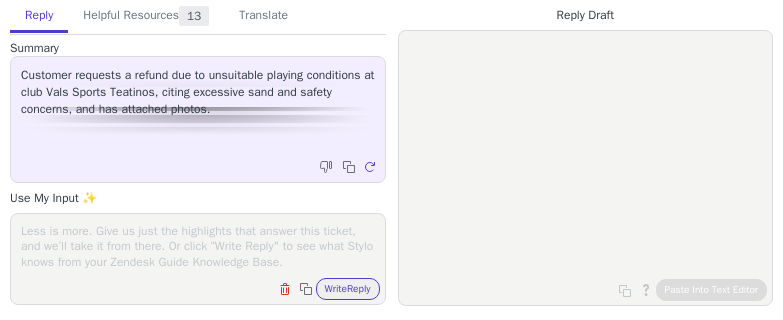 scroll, scrollTop: 0, scrollLeft: 0, axis: both 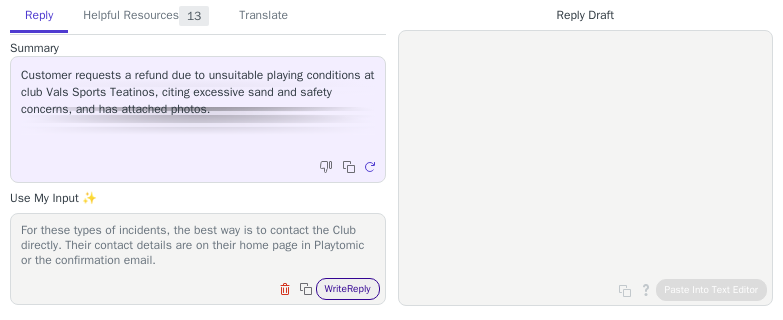 type on "We were very sorry for the inconvenience that it caused you.
The maintenance and cleaning of the courts and the club depend on them.
I recommend disputing this to their management and see If they can make any arrangements for you, but Playtomic is not able to intervene on this incident as this depends on the club alone.
We cannot change the Club's configuration at this point.
For these types of incidents, the best way is to contact the Club directly.﻿﻿ Their contact details are on their home page in Playtomic or the confirmation email." 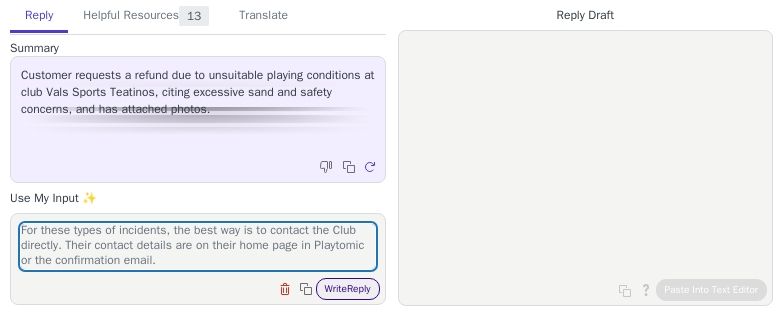click on "Write  Reply" at bounding box center [348, 289] 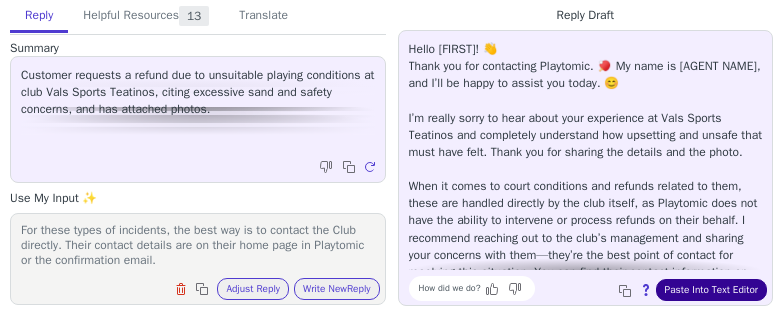 click on "Paste Into Text Editor" at bounding box center (711, 290) 